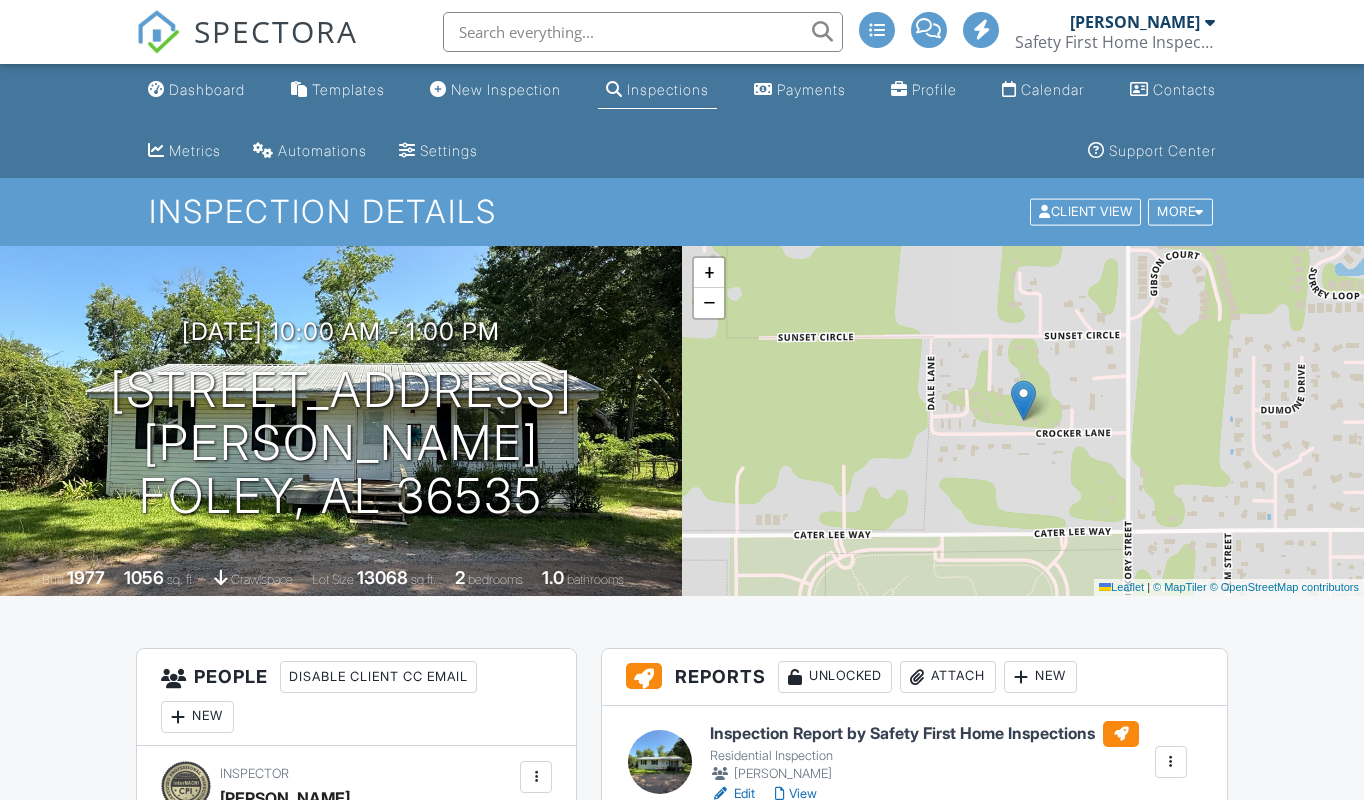 scroll, scrollTop: 0, scrollLeft: 0, axis: both 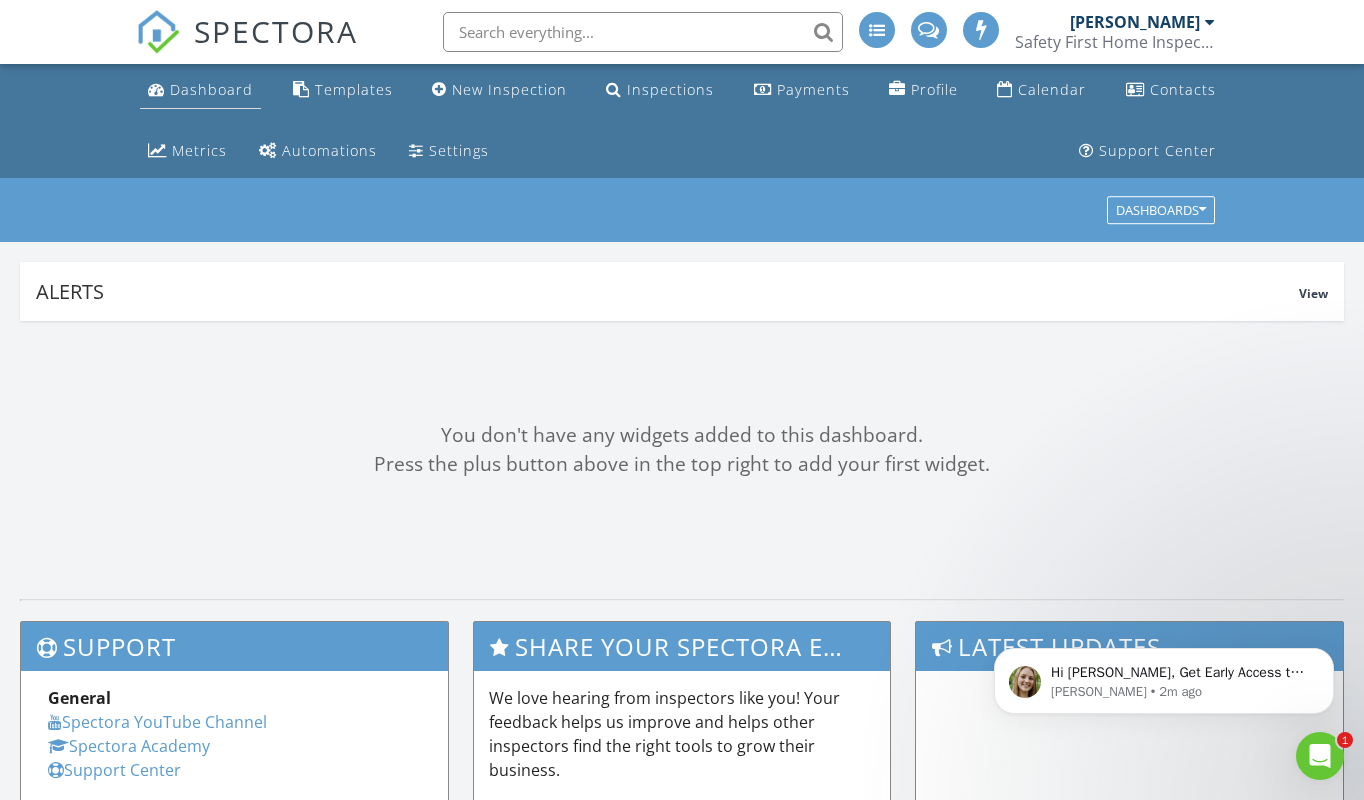 click on "Dashboard" at bounding box center (211, 89) 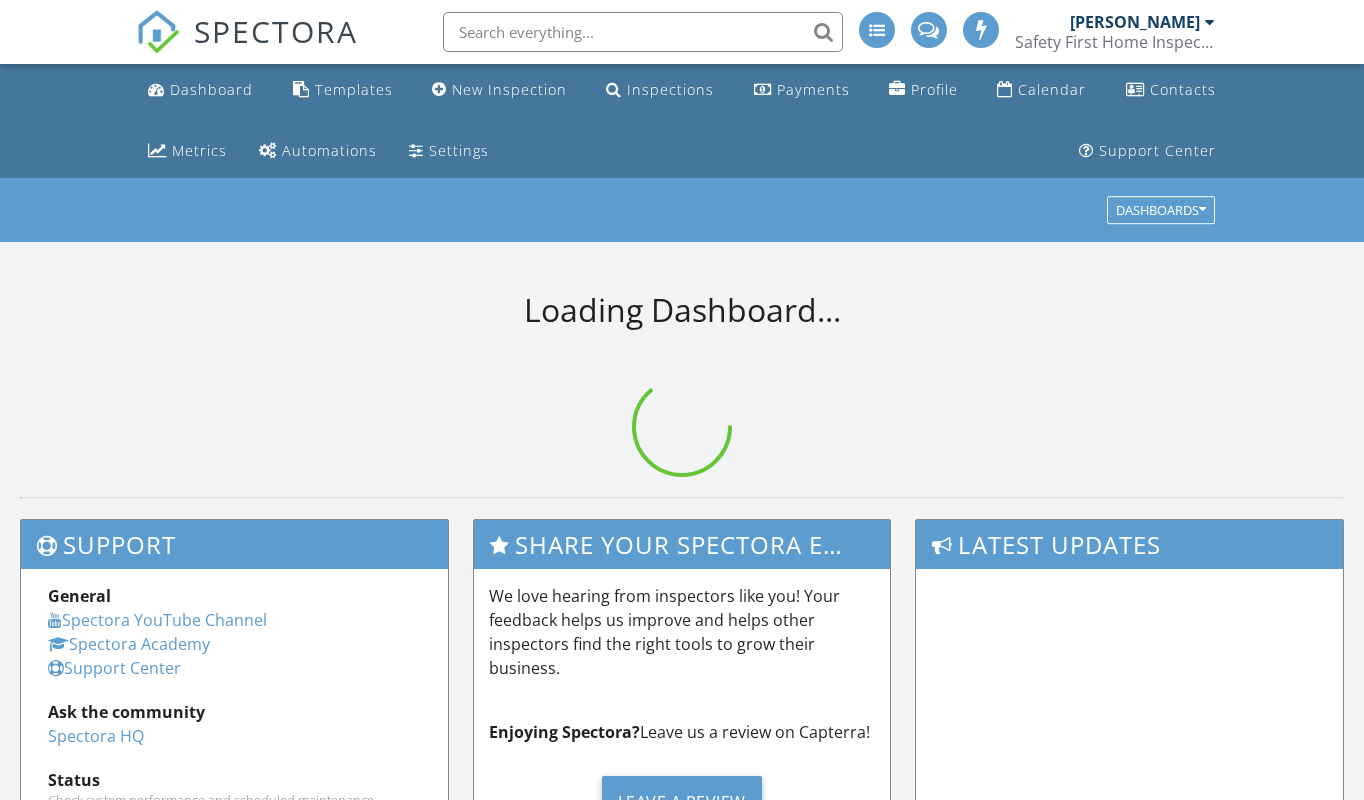 scroll, scrollTop: 0, scrollLeft: 0, axis: both 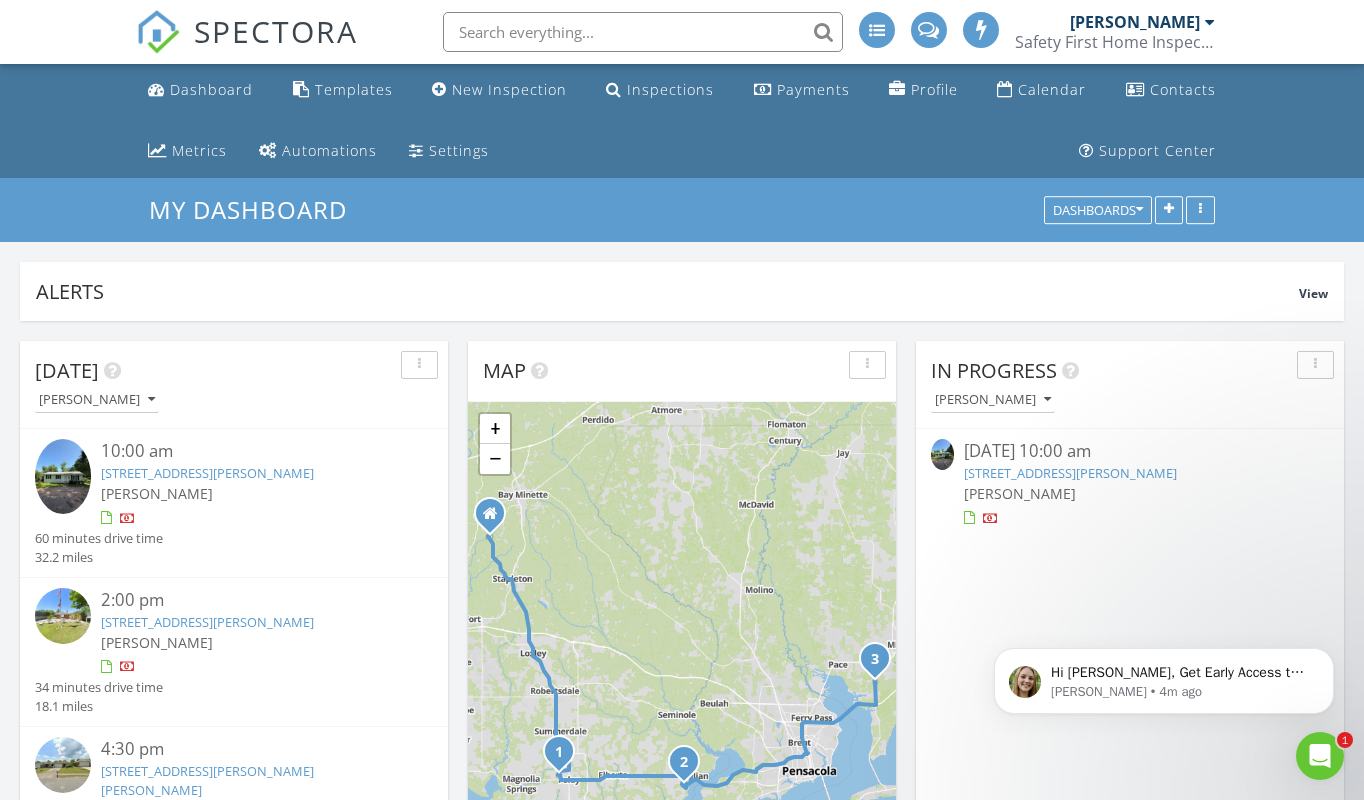 click on "Dashboard" at bounding box center [211, 89] 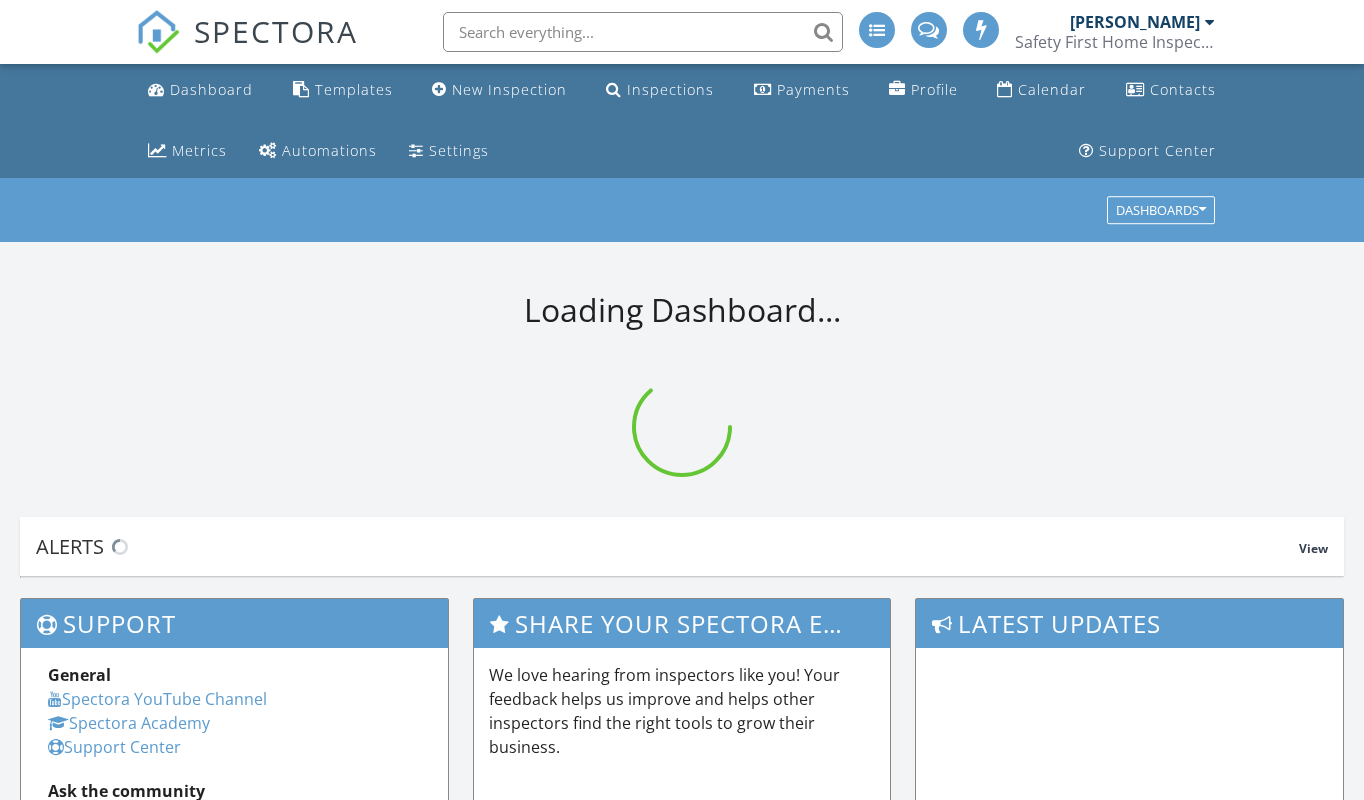 scroll, scrollTop: 0, scrollLeft: 0, axis: both 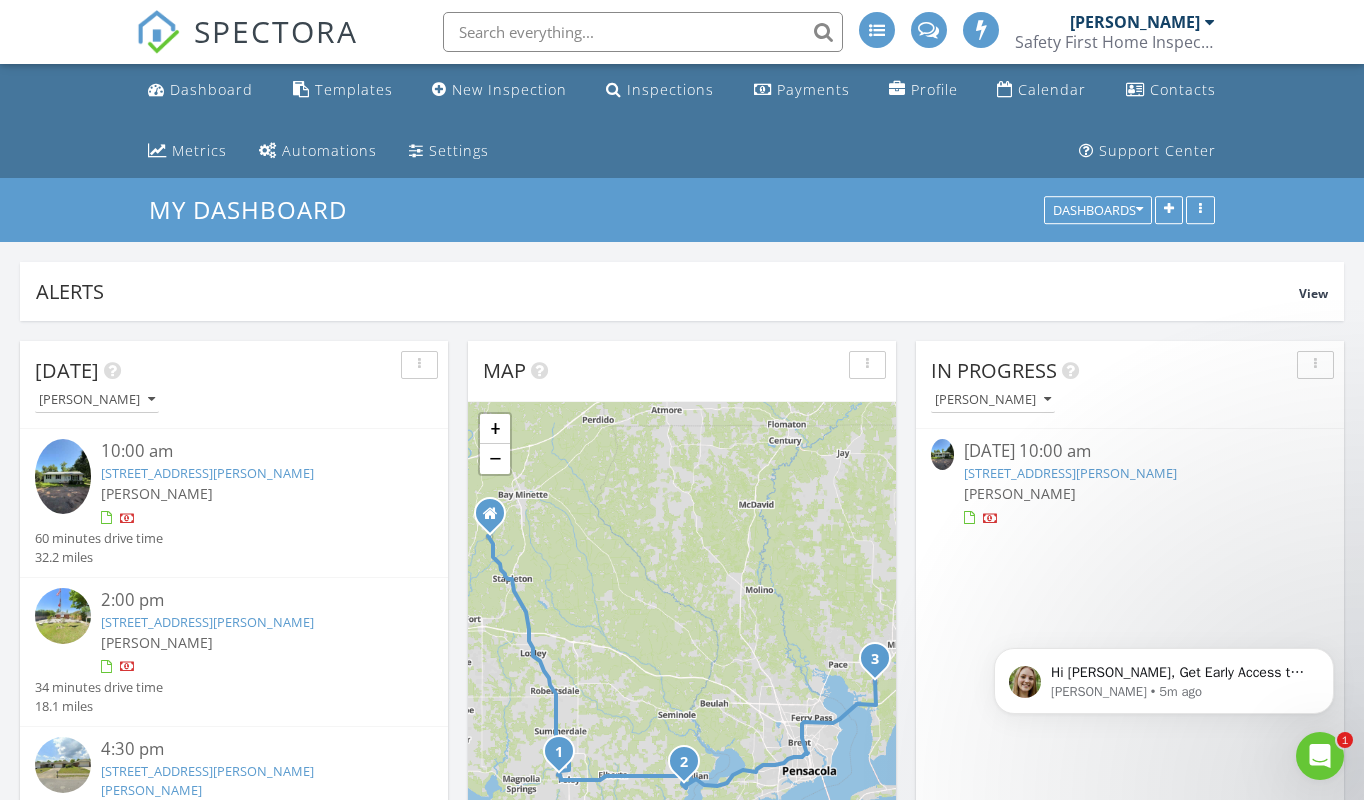 click 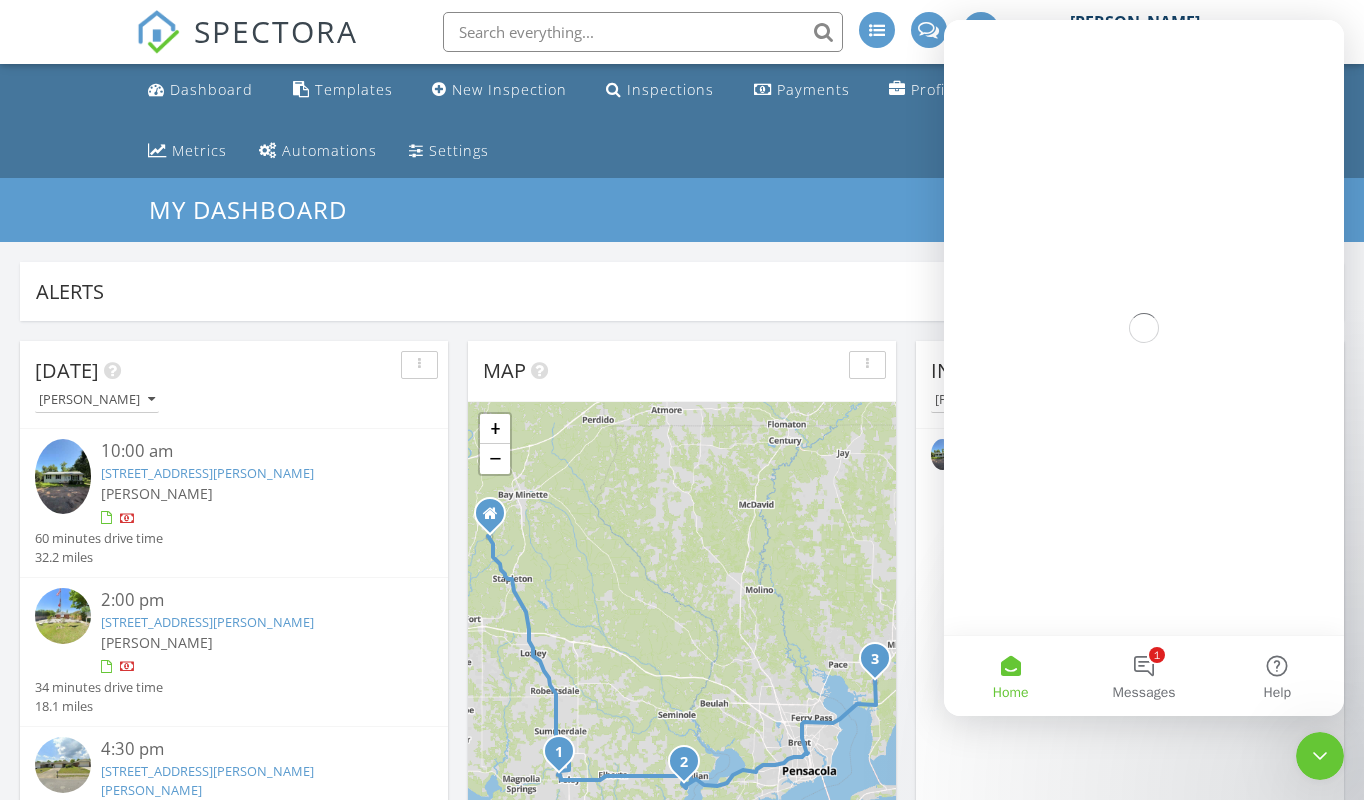 scroll, scrollTop: 0, scrollLeft: 0, axis: both 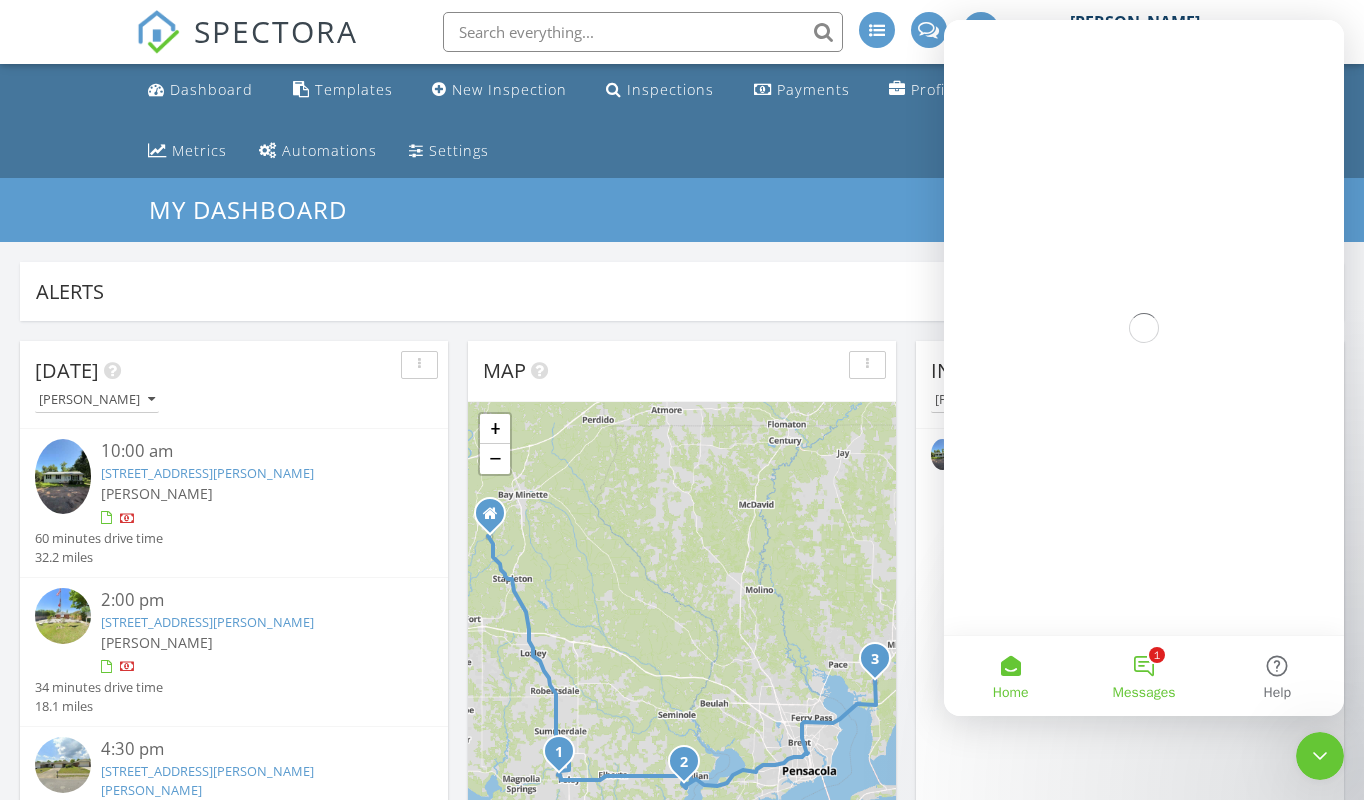 click on "1 Messages" at bounding box center [1143, 676] 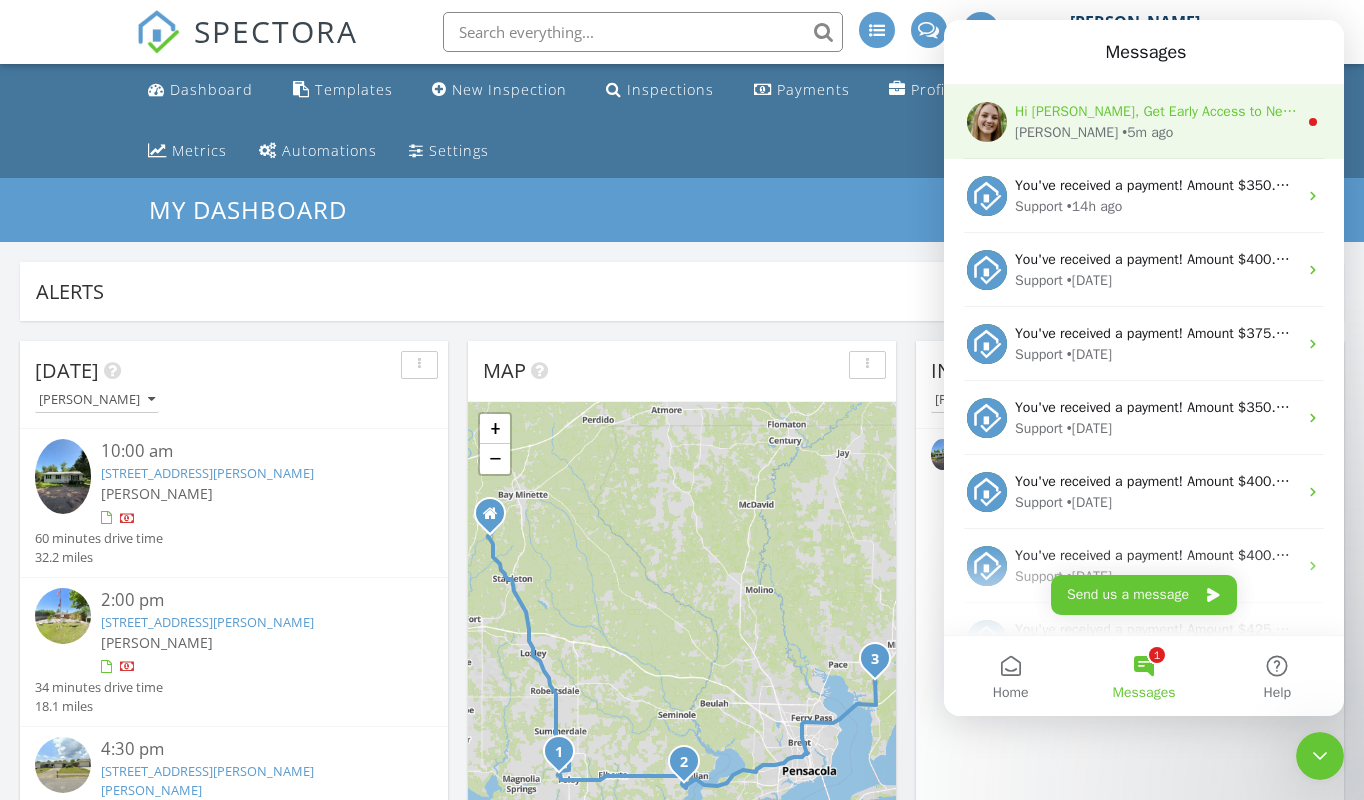 click on "Megan •  5m ago" at bounding box center (1156, 132) 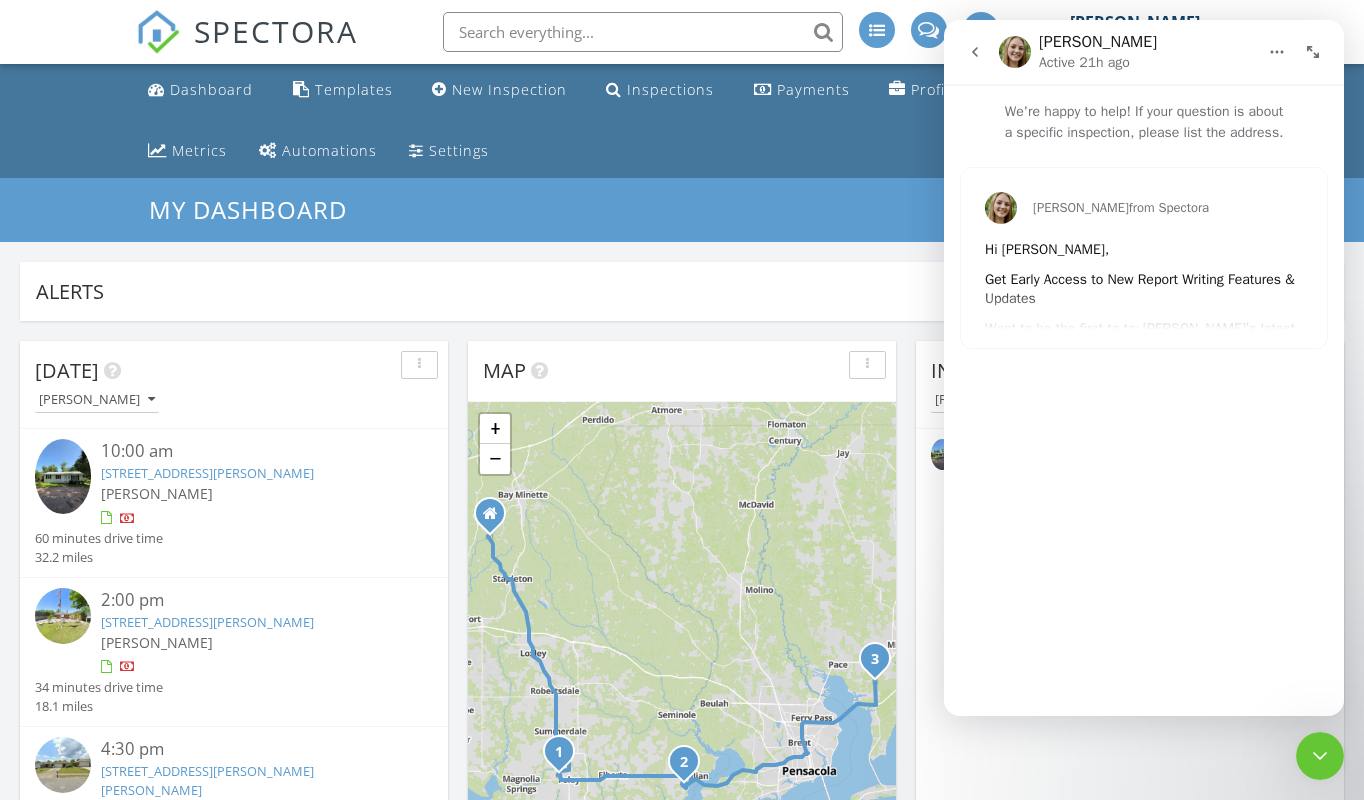 click on "Megan  from Spectora Hi Howard, Get Early Access to New Report Writing Features & Updates Want to be the first to try Spectora’s latest updates? Join our early access group and be the first to use new features before they’re released. Features and updates coming soon that you will get early access to include: Update: The upgraded Rapid Fire Camera New: Photo preview before adding images to a report New: The .5 camera lens Sign Up for Early Access" at bounding box center [1144, 258] 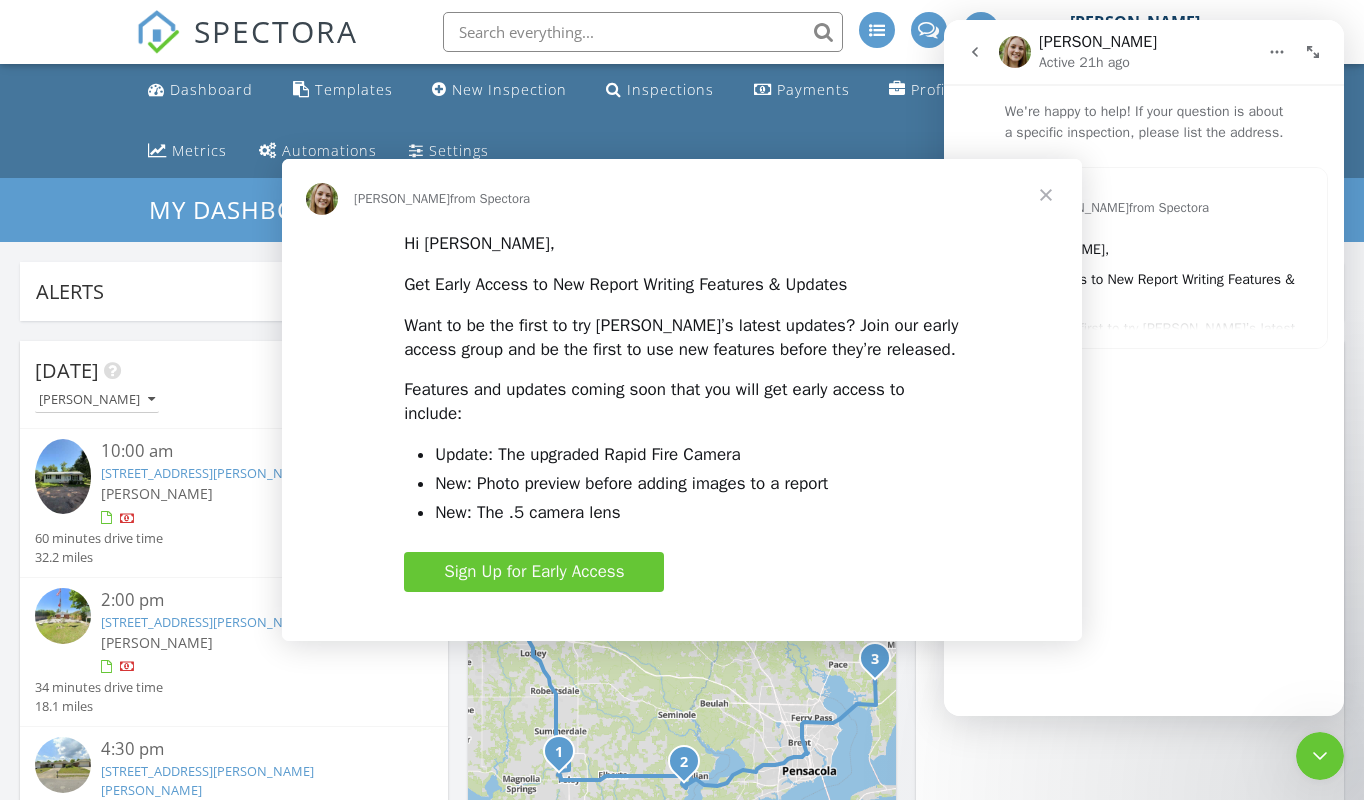 scroll, scrollTop: 0, scrollLeft: 0, axis: both 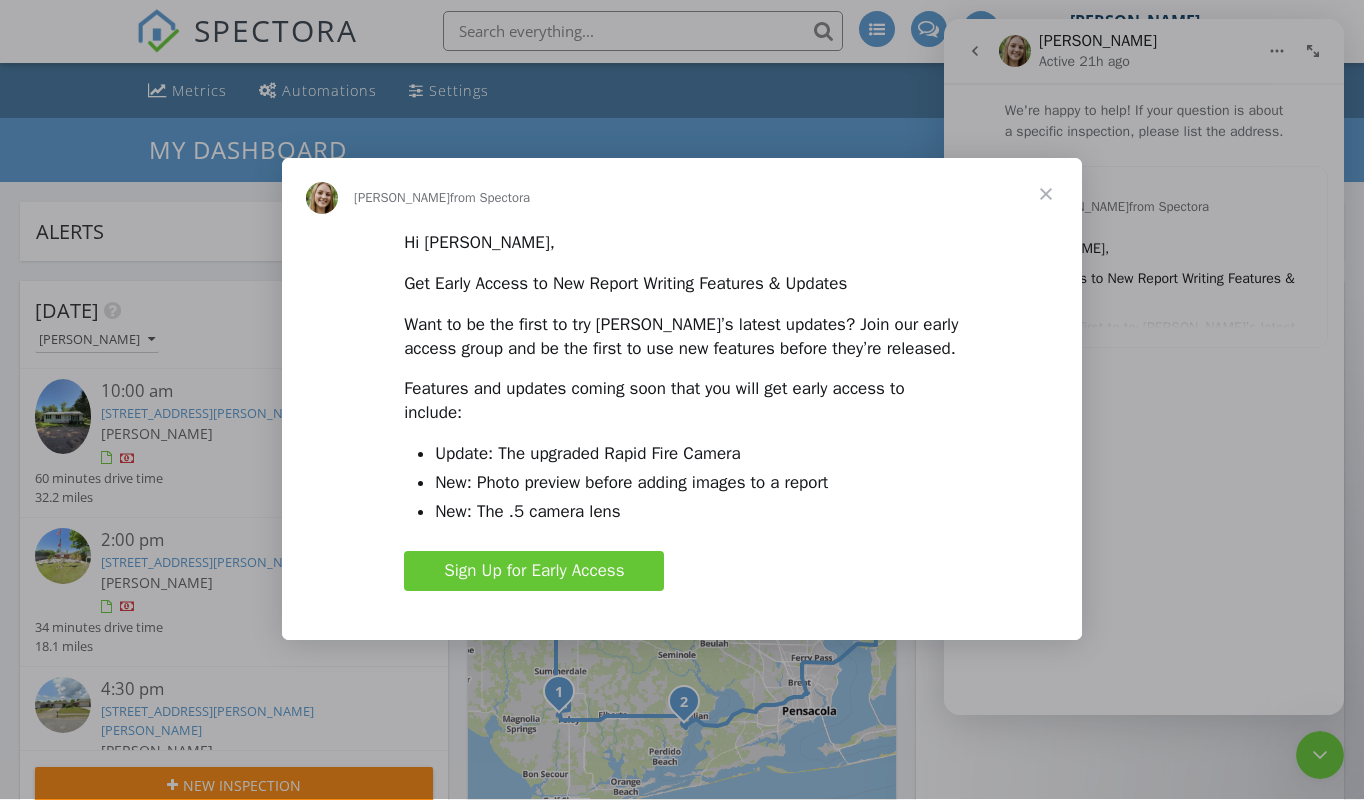 click at bounding box center (1046, 195) 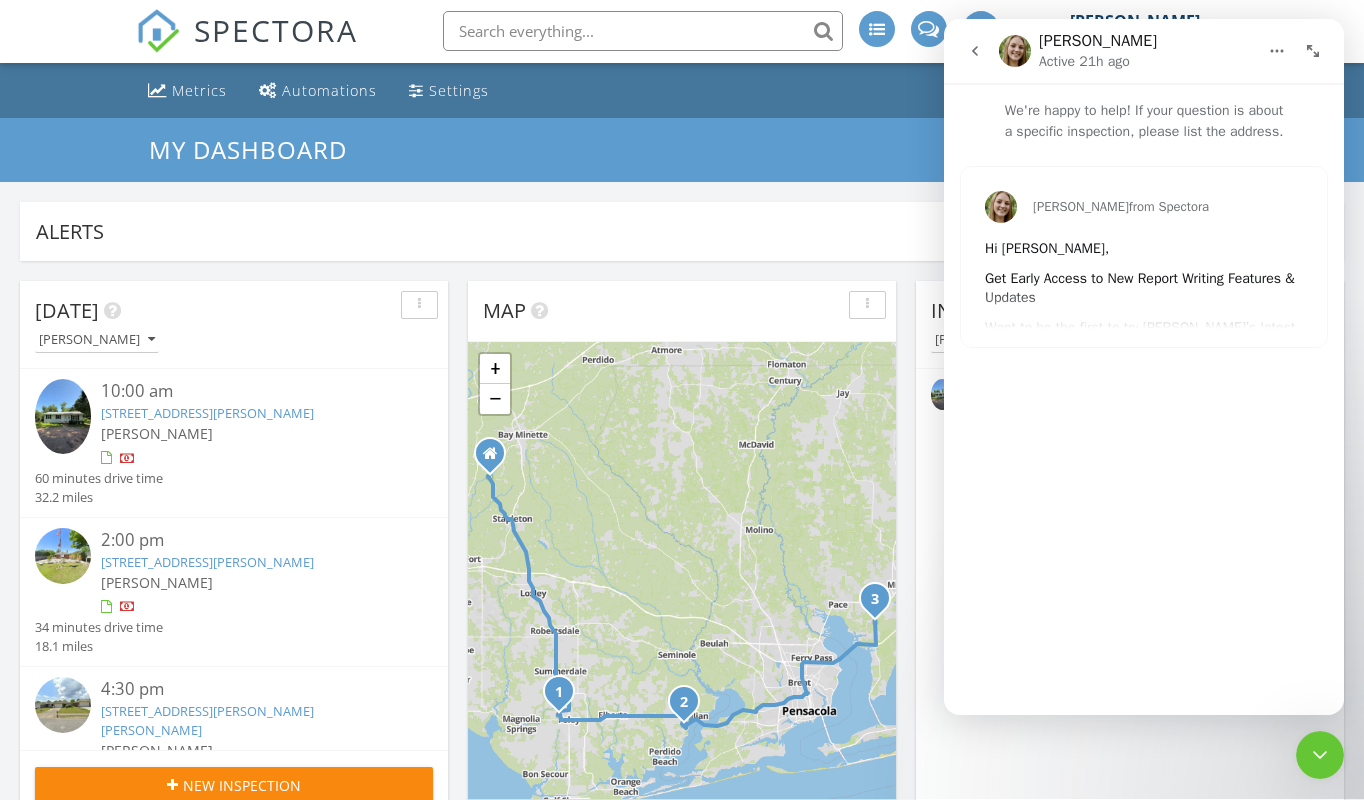click 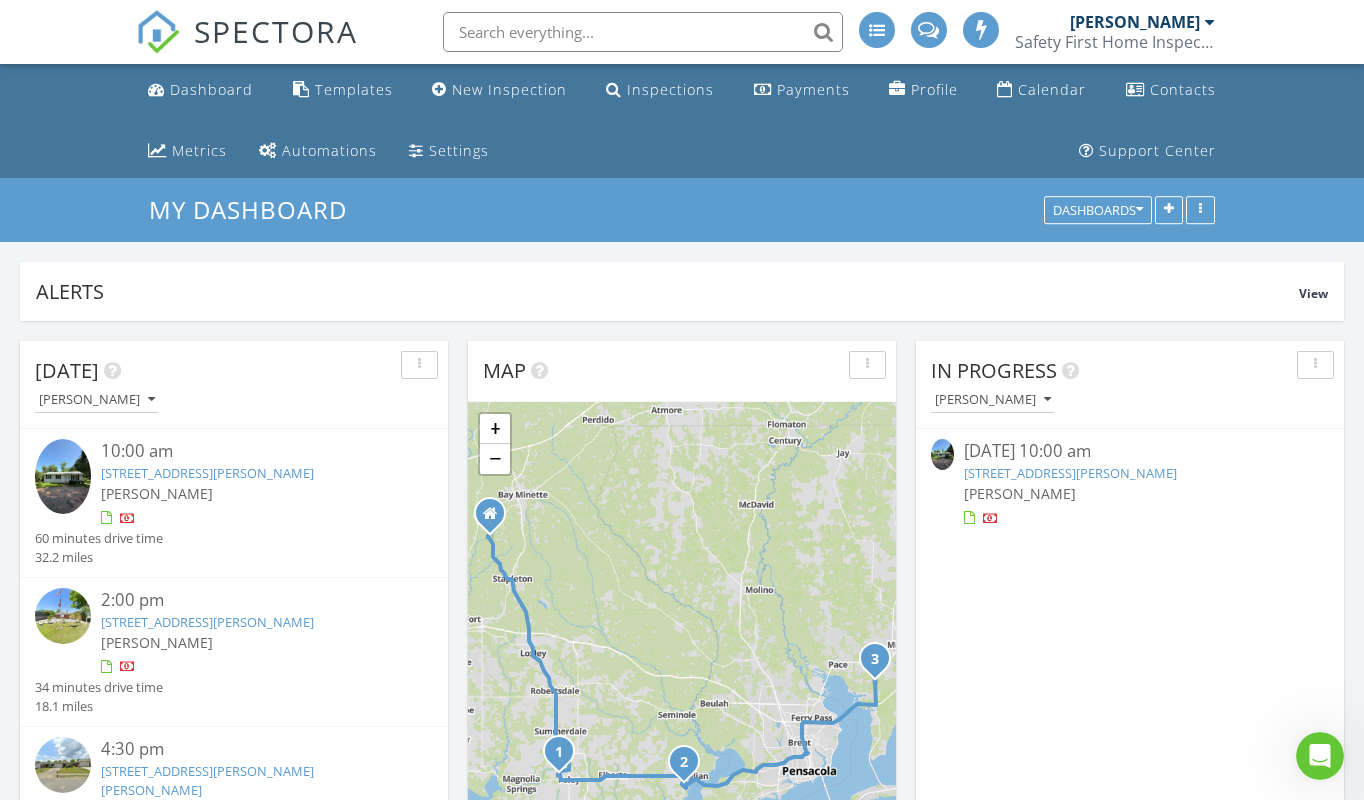 scroll, scrollTop: 0, scrollLeft: 0, axis: both 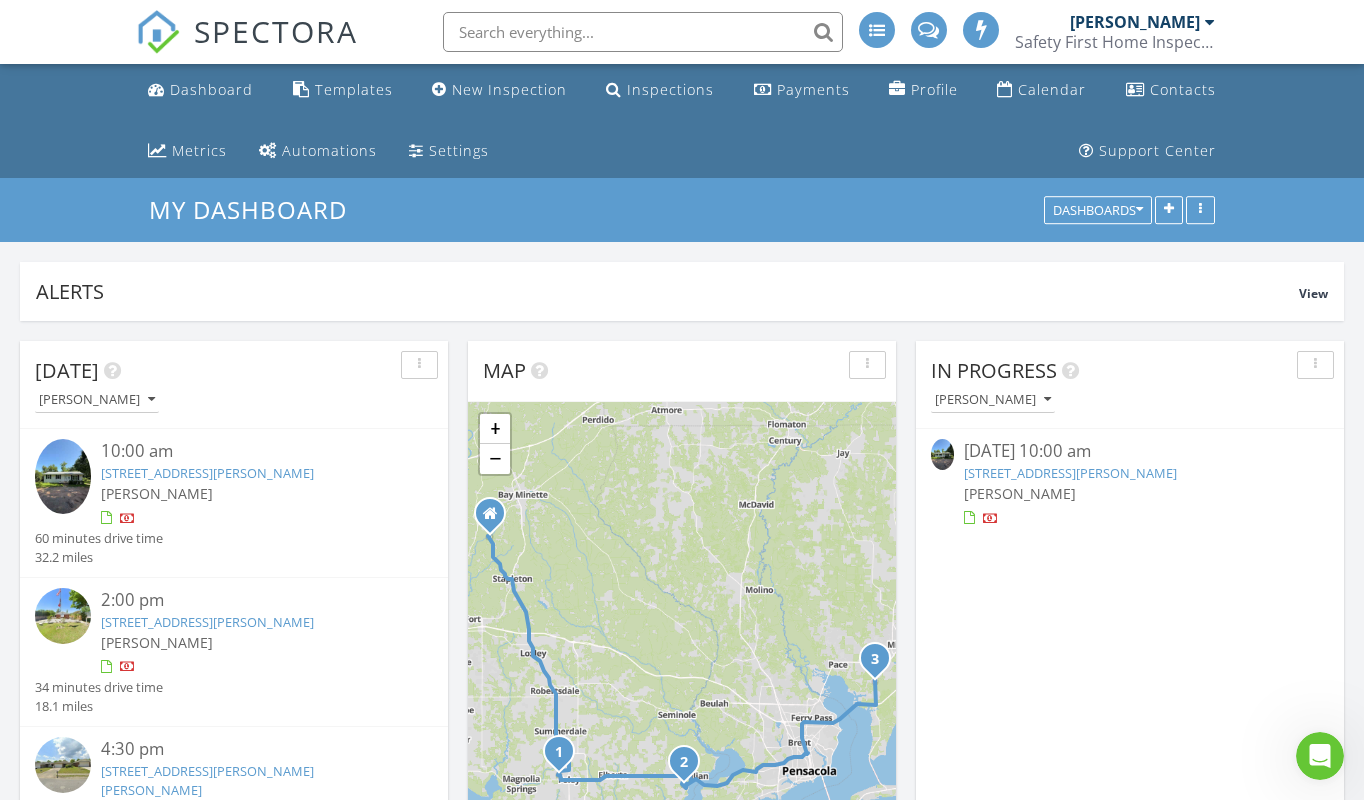 click on "18855 Crocker Ln, Foley, AL 36535" at bounding box center (207, 473) 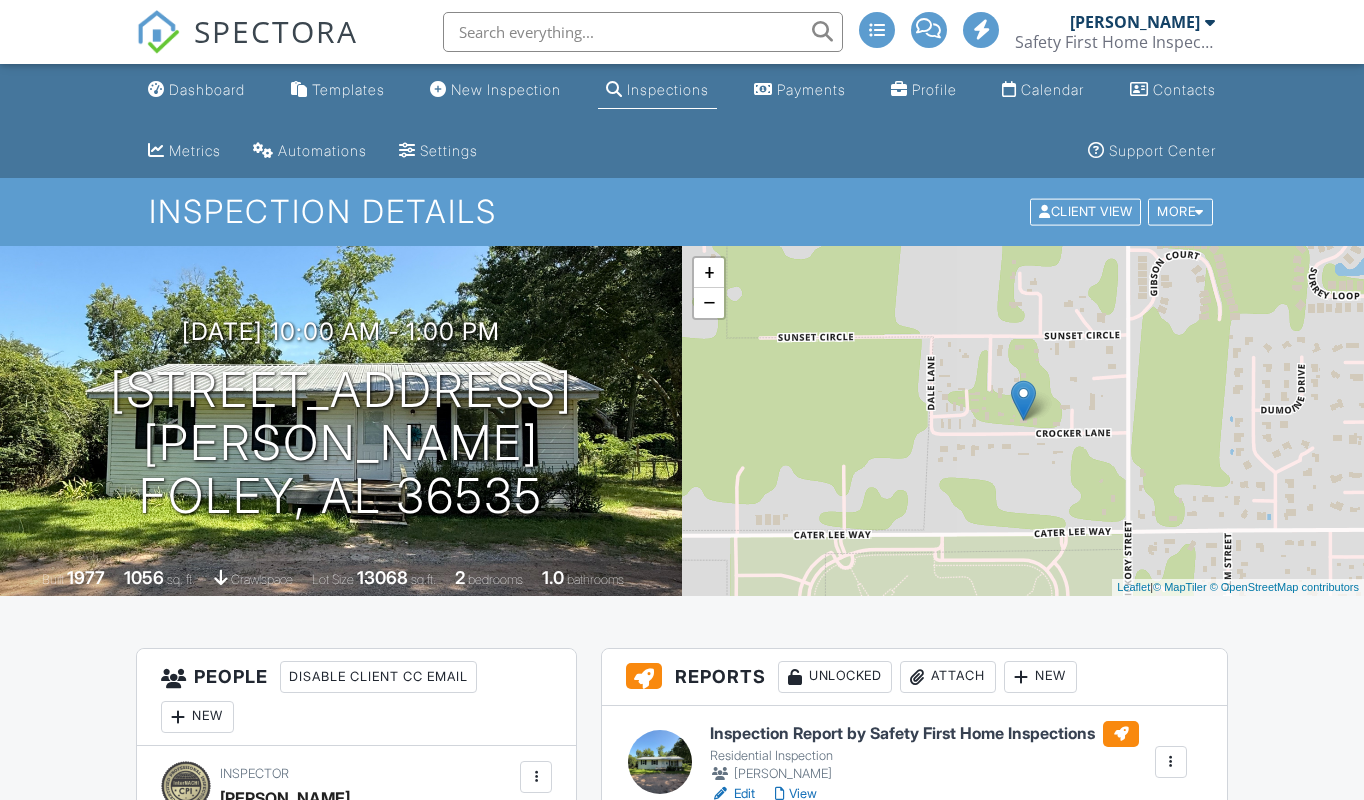 scroll, scrollTop: 0, scrollLeft: 0, axis: both 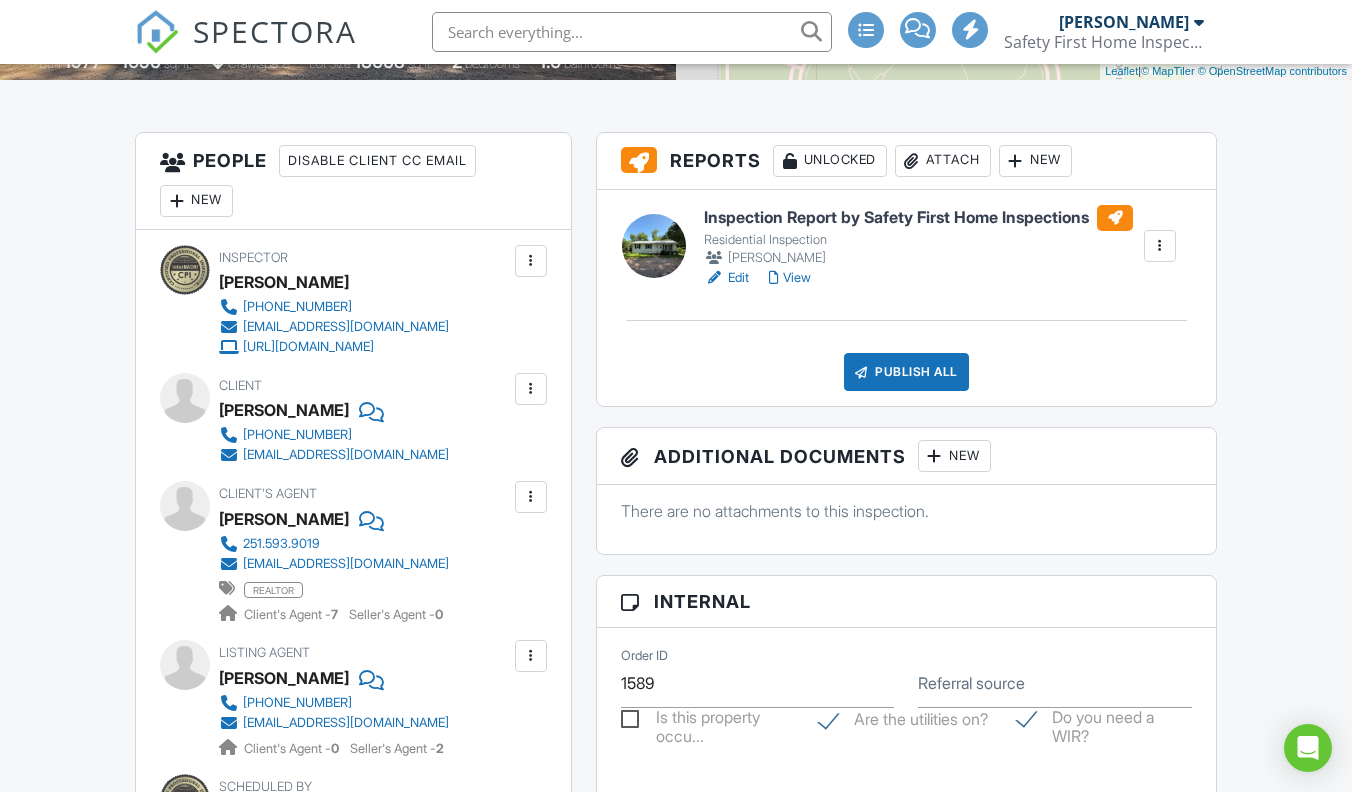 click on "View" at bounding box center (790, 278) 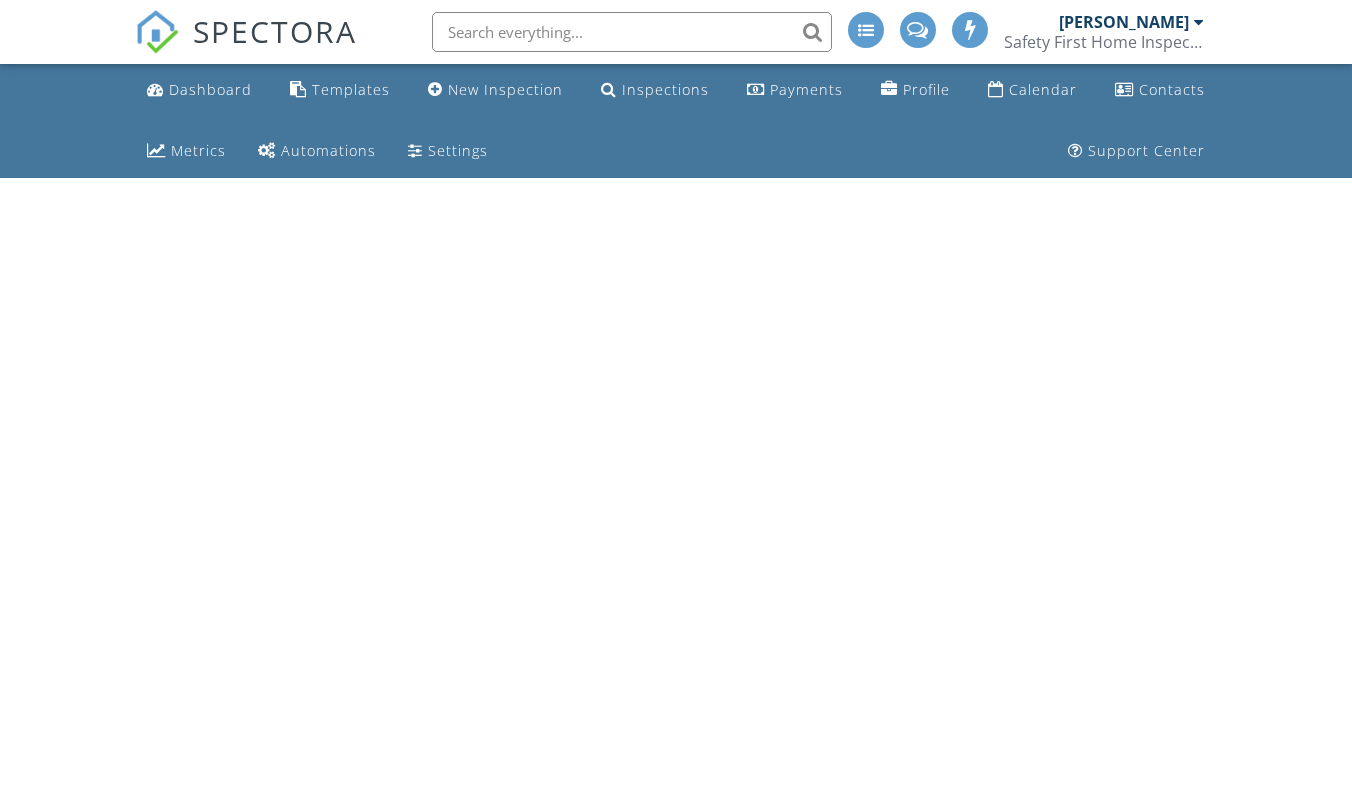 scroll, scrollTop: 0, scrollLeft: 0, axis: both 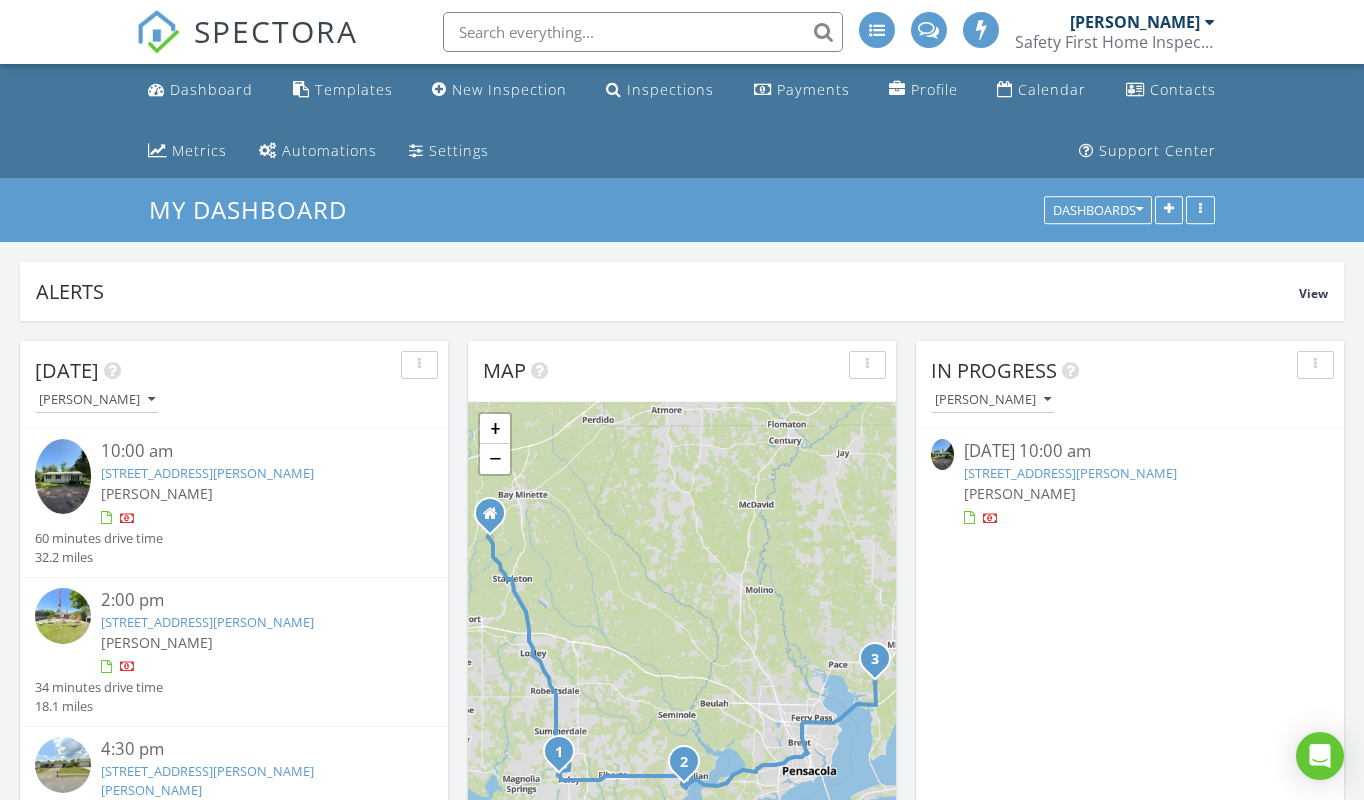 click on "[PERSON_NAME]" at bounding box center [157, 493] 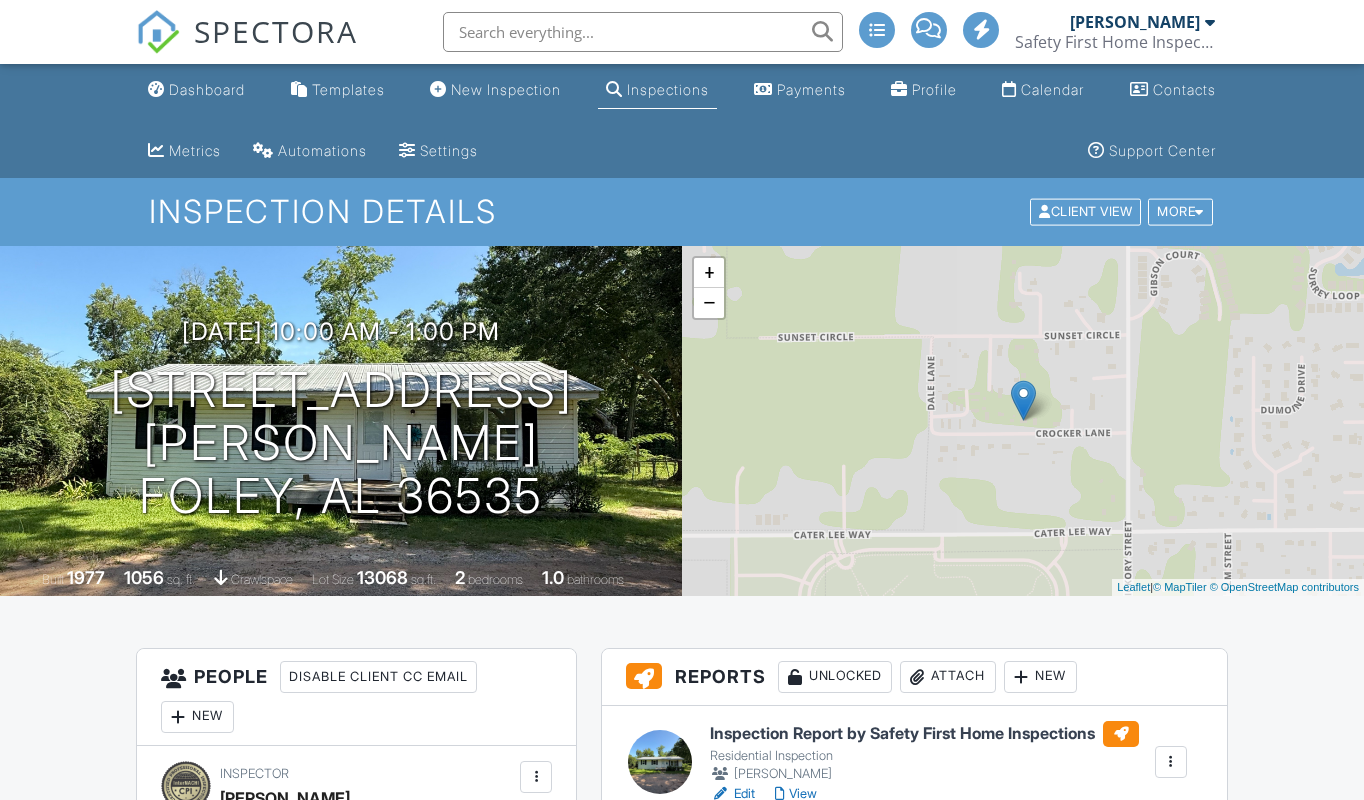 scroll, scrollTop: 0, scrollLeft: 0, axis: both 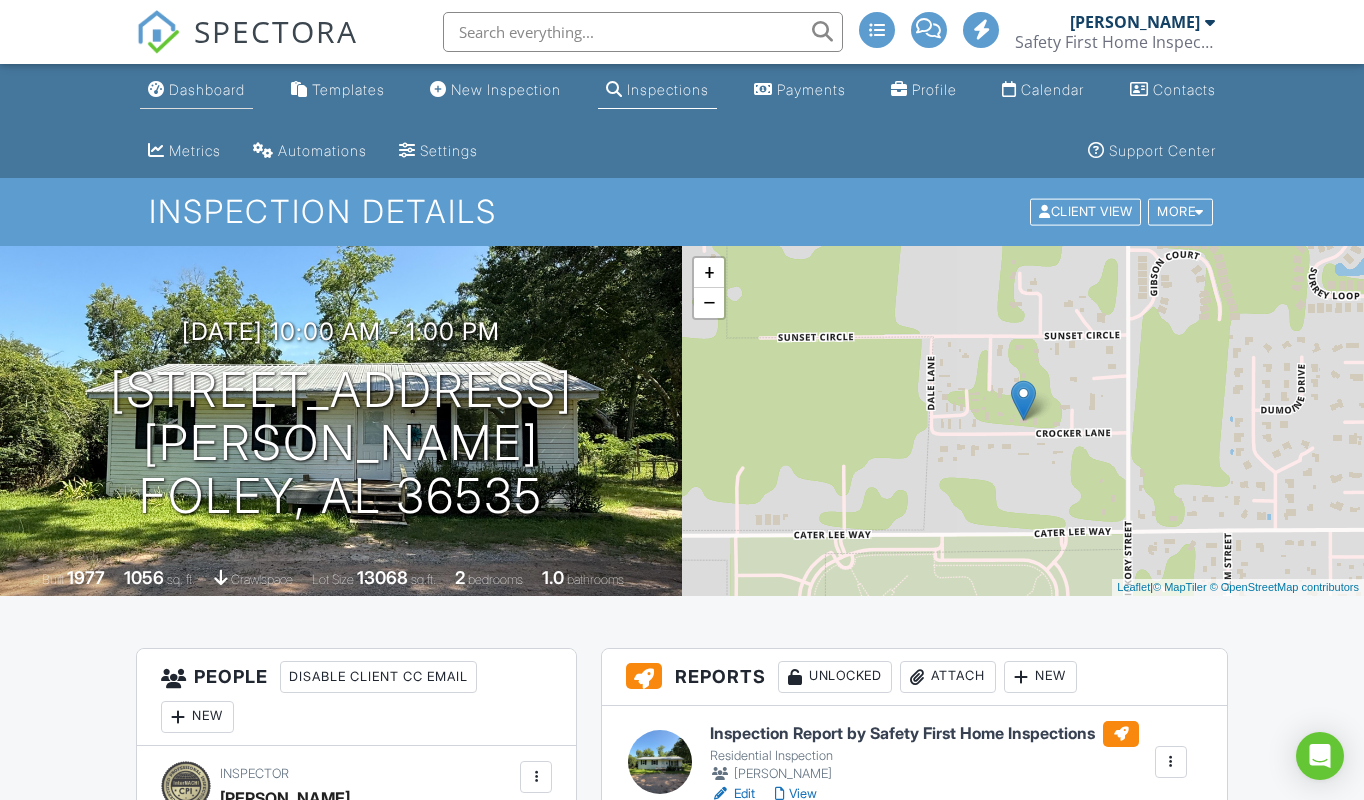 click on "Dashboard" at bounding box center [207, 89] 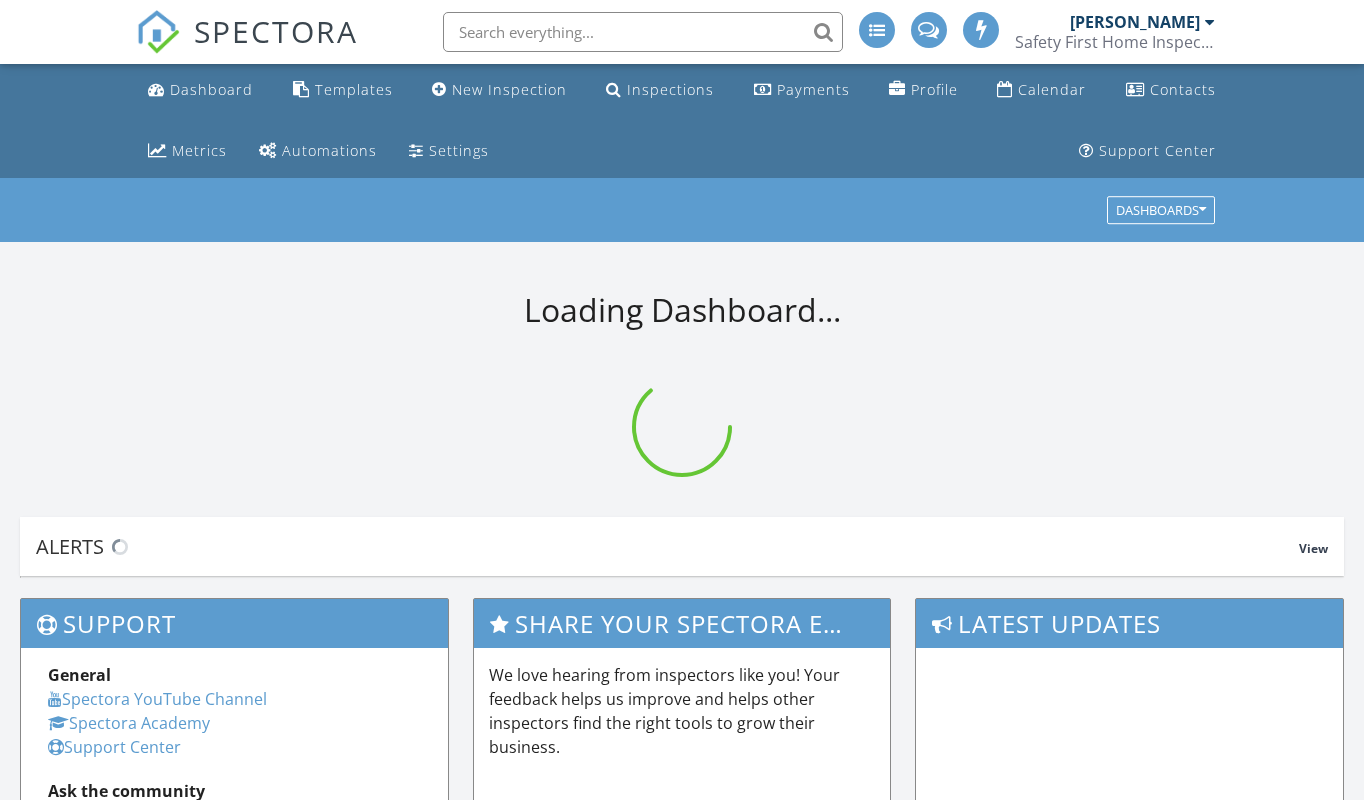 scroll, scrollTop: 0, scrollLeft: 0, axis: both 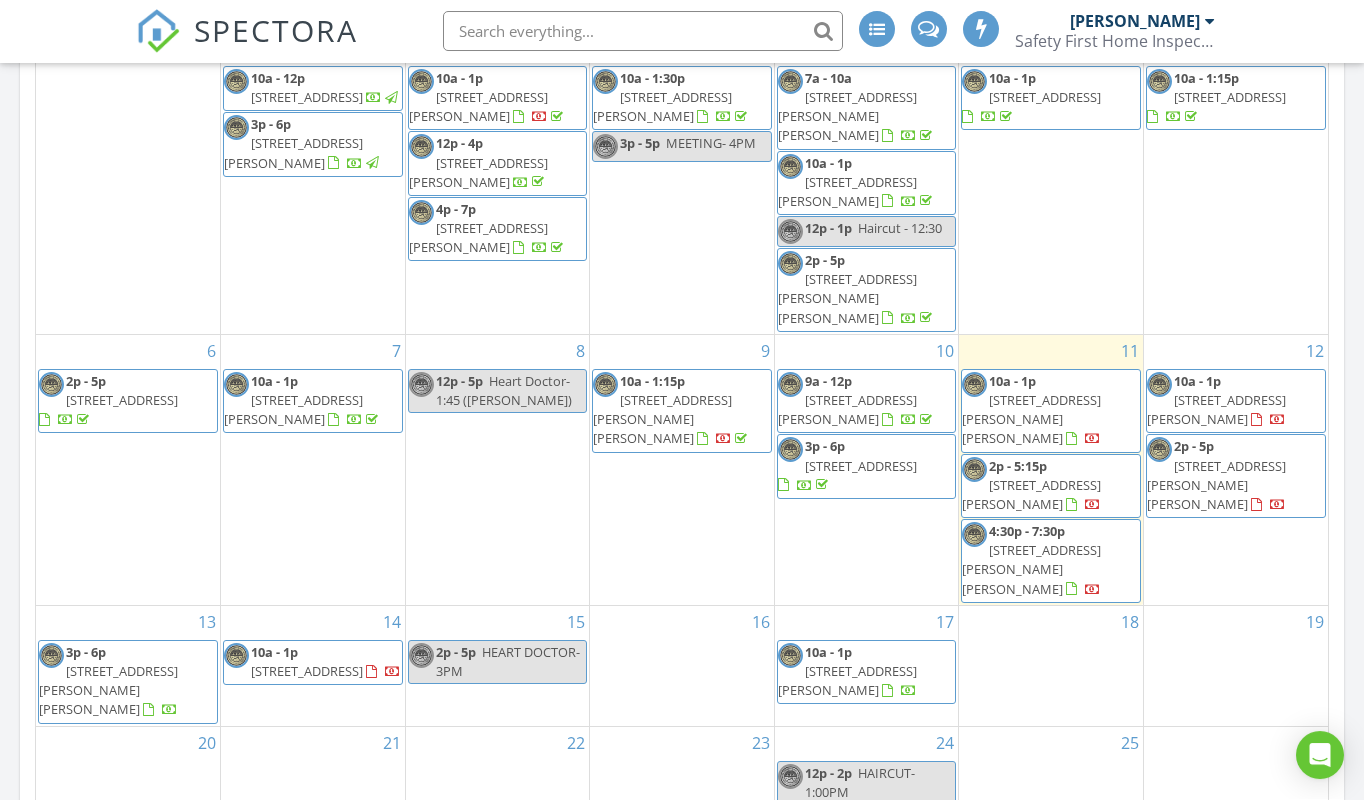 click on "7640 Walter Tanner Rd, Wilmer 36587" at bounding box center [108, 691] 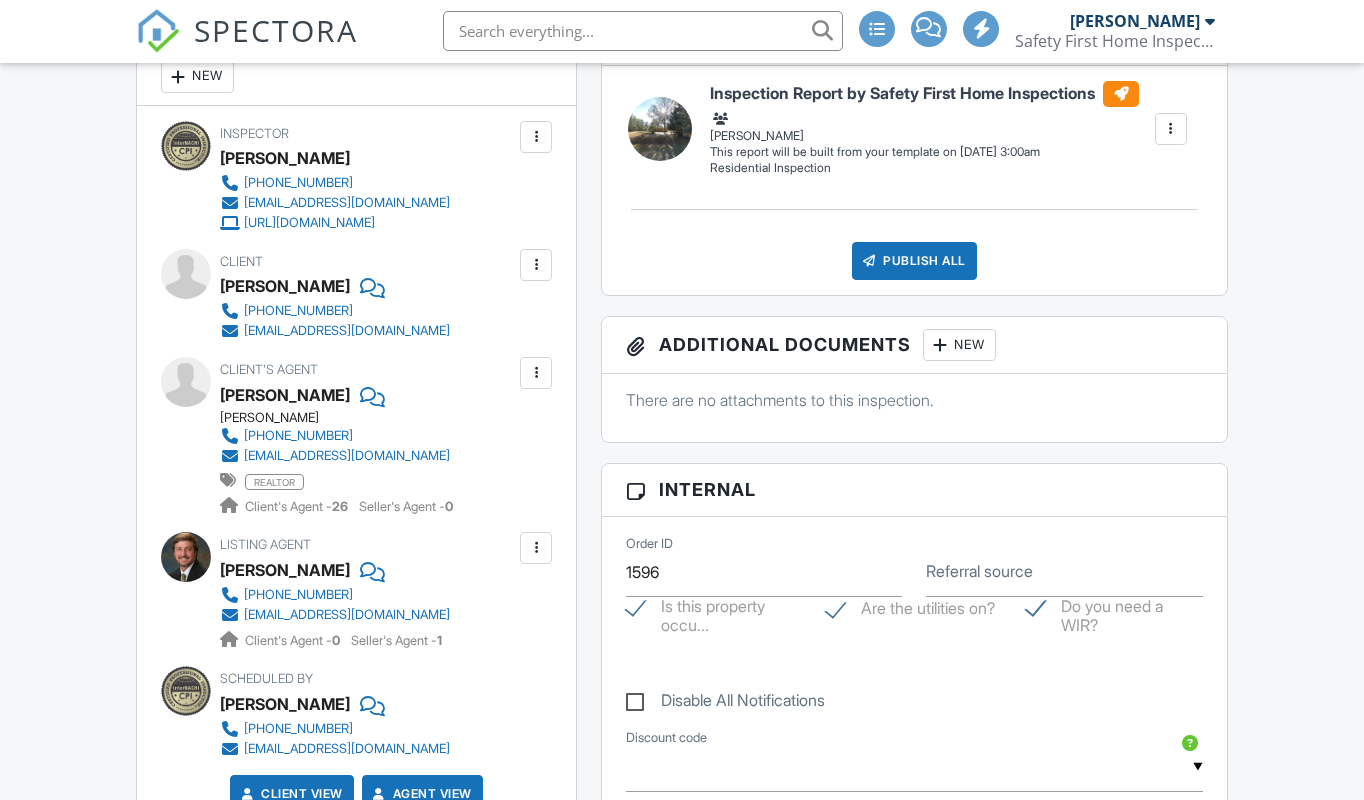 scroll, scrollTop: 677, scrollLeft: 0, axis: vertical 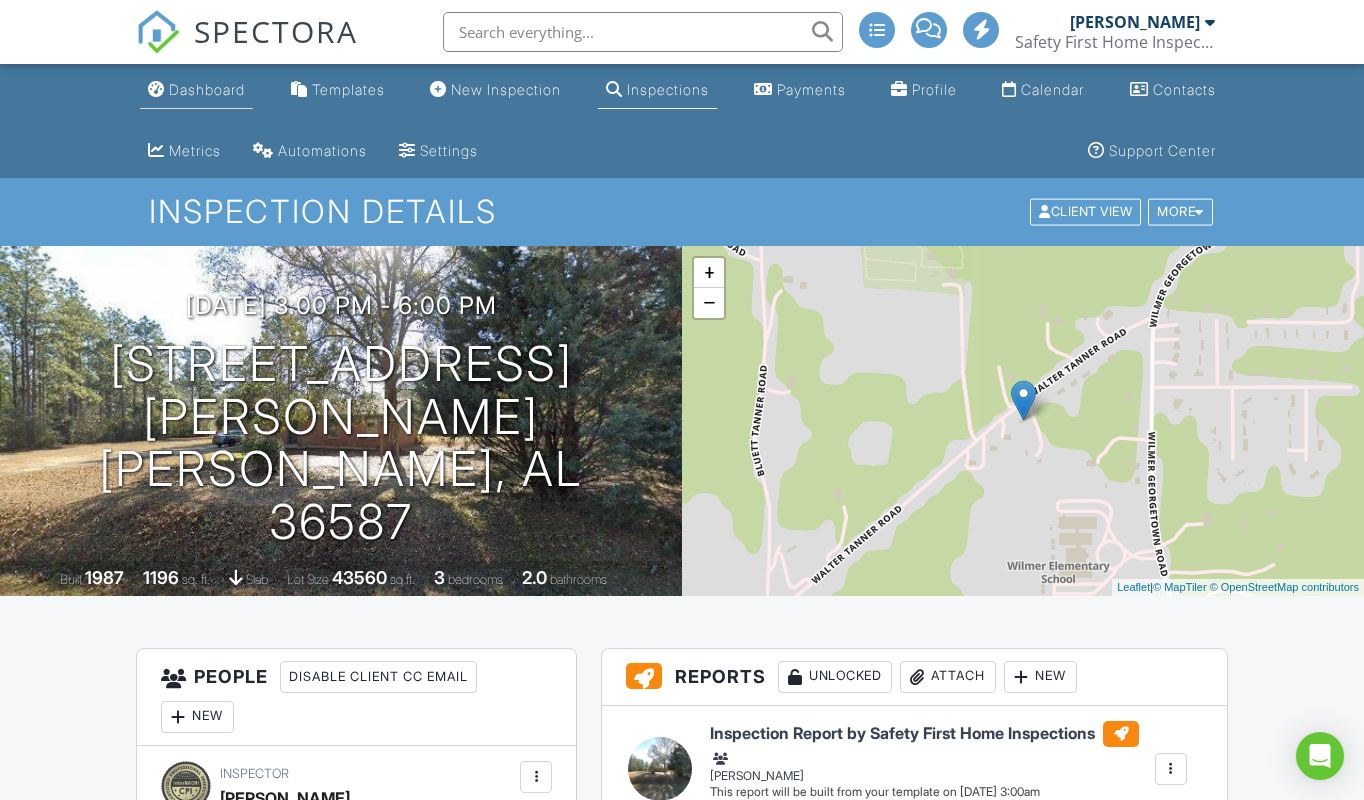 click on "Dashboard" at bounding box center [207, 89] 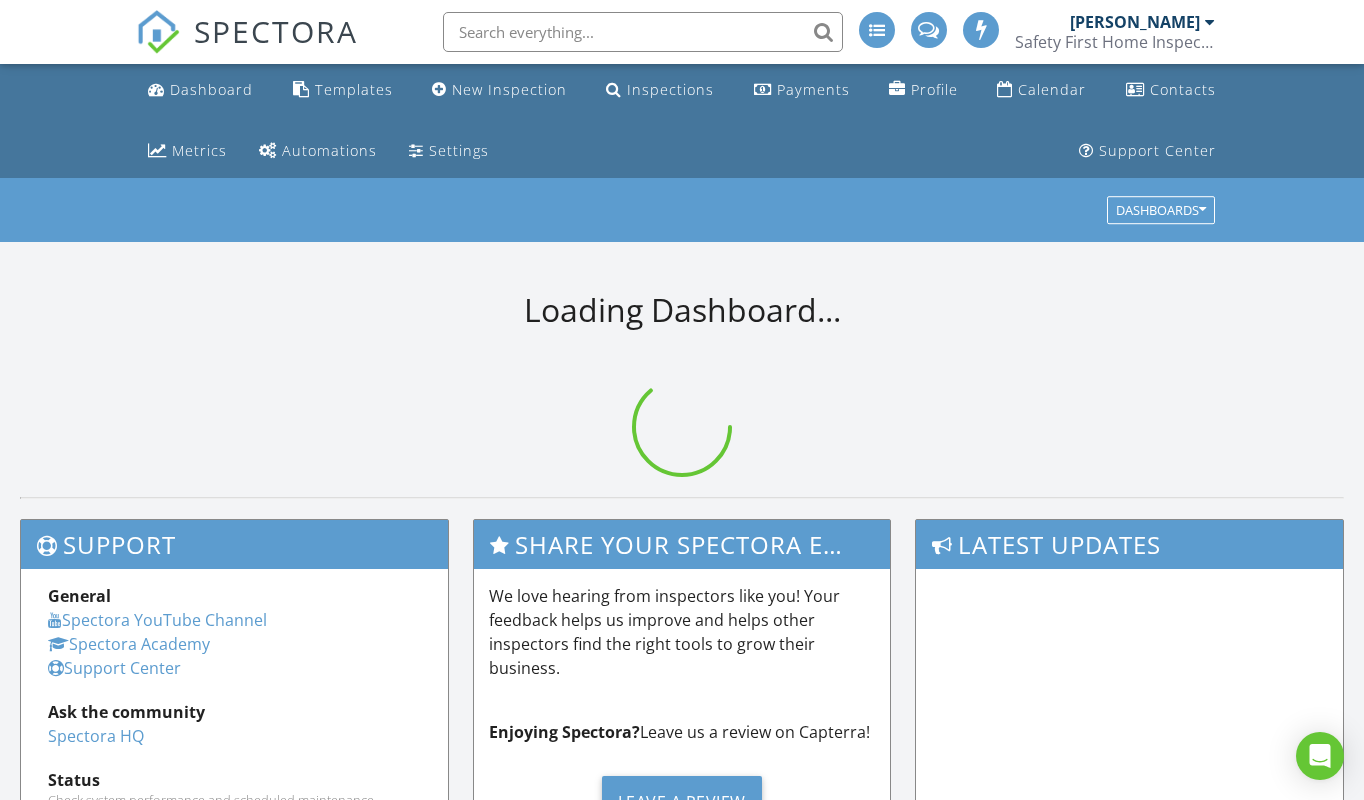 scroll, scrollTop: 0, scrollLeft: 0, axis: both 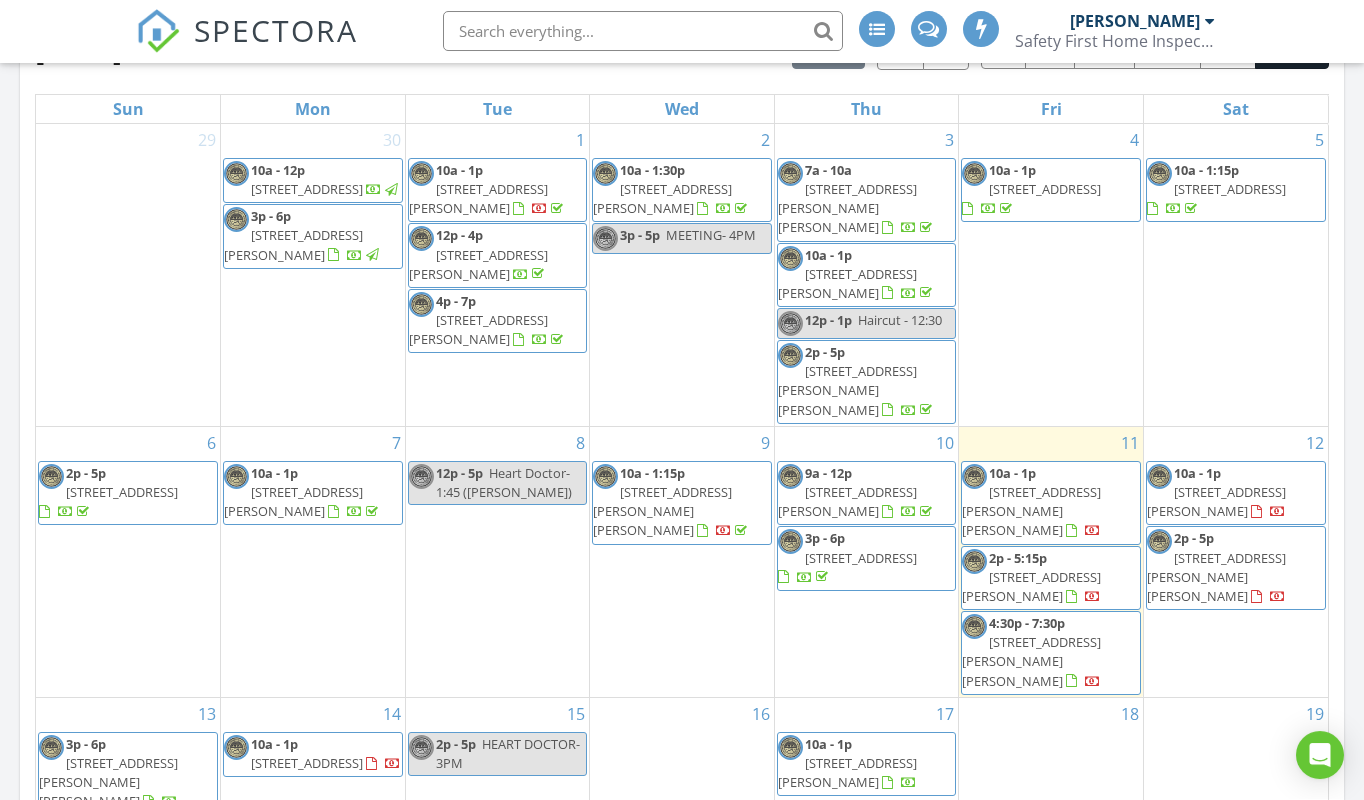 click on "[STREET_ADDRESS][PERSON_NAME][PERSON_NAME]" at bounding box center (1216, 578) 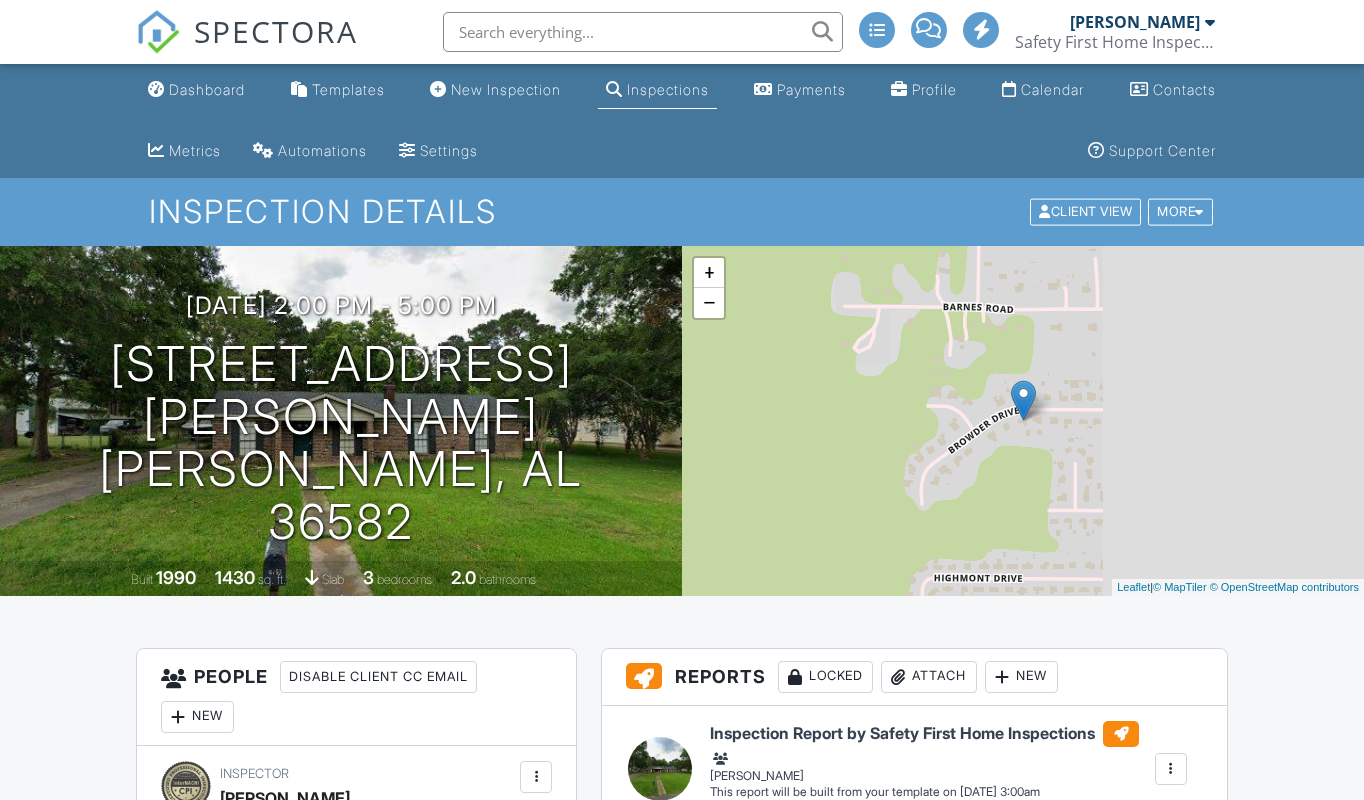 scroll, scrollTop: 456, scrollLeft: 0, axis: vertical 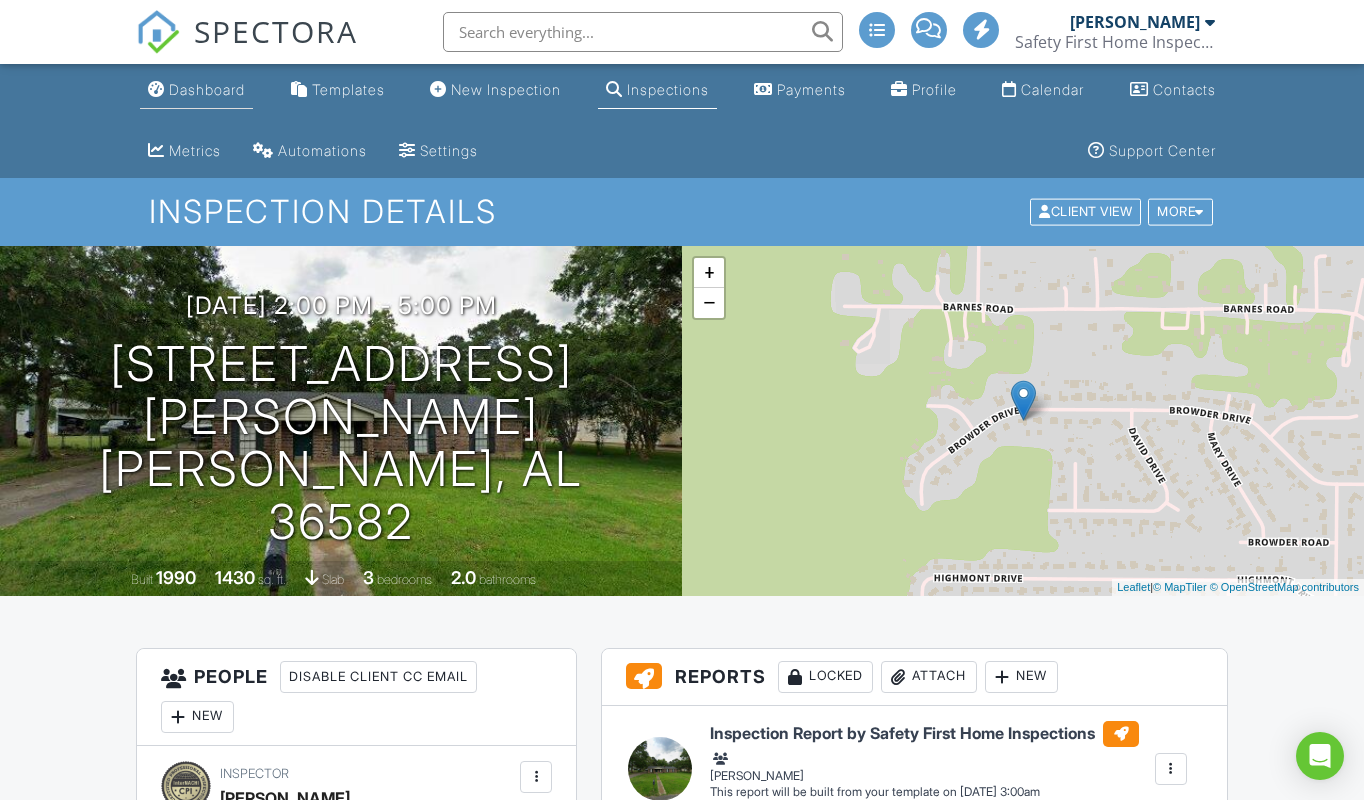click on "Dashboard" at bounding box center (207, 89) 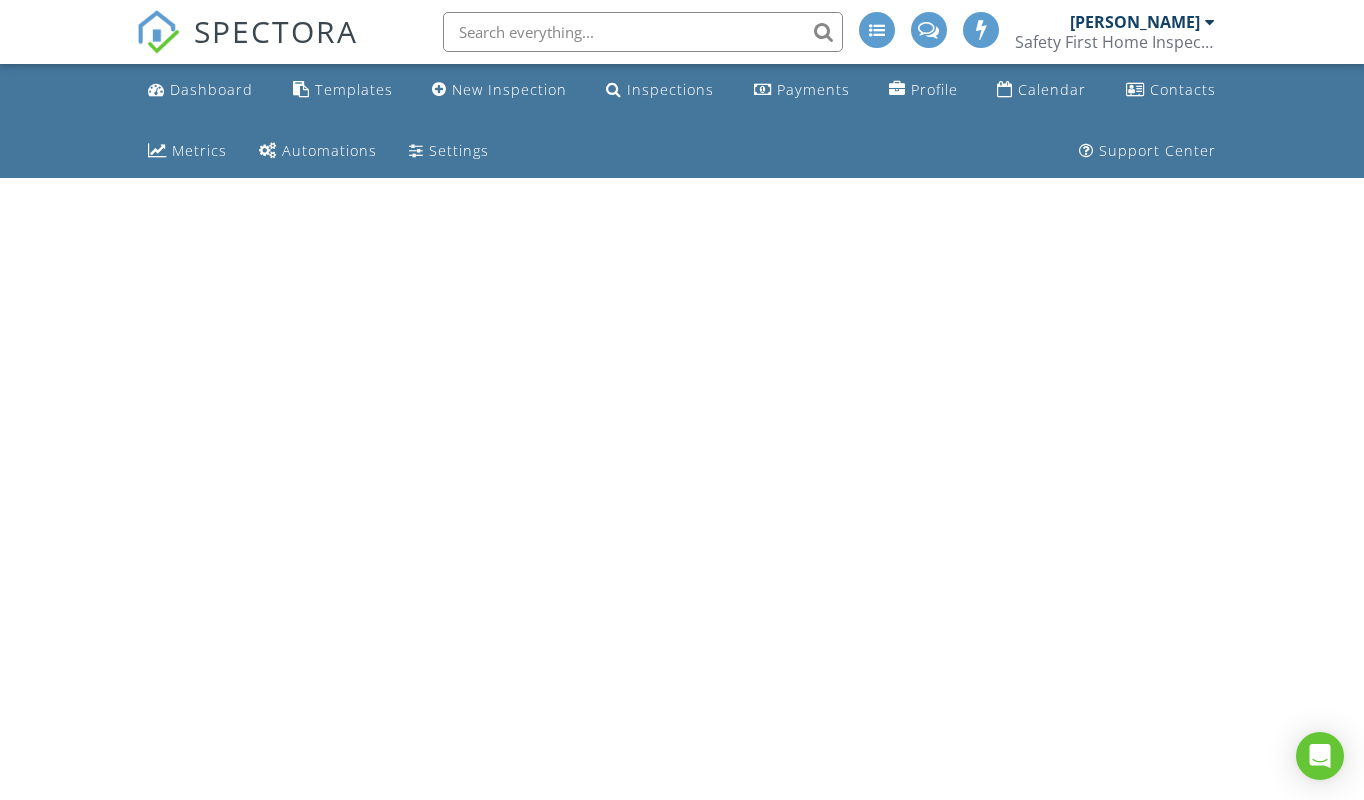 scroll, scrollTop: 0, scrollLeft: 0, axis: both 